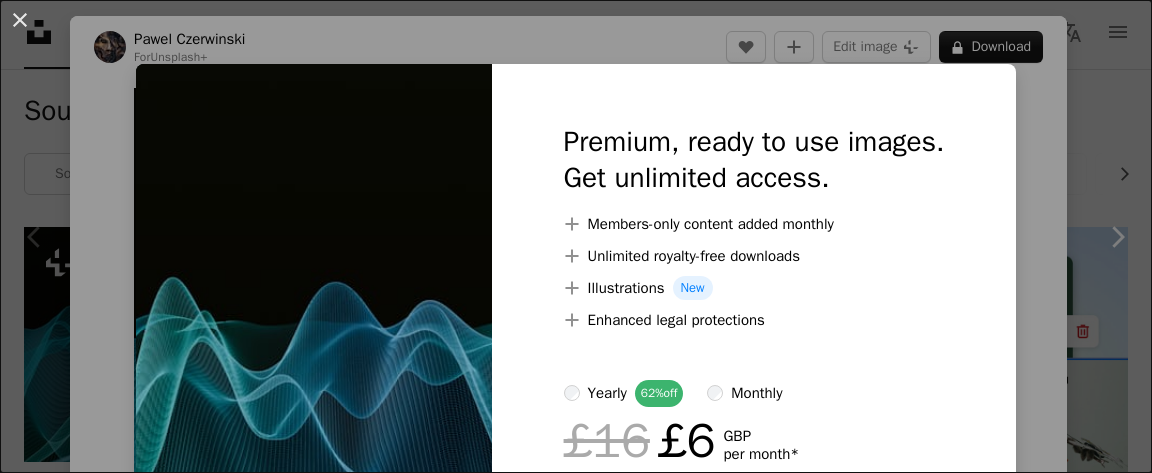 scroll, scrollTop: 324, scrollLeft: 0, axis: vertical 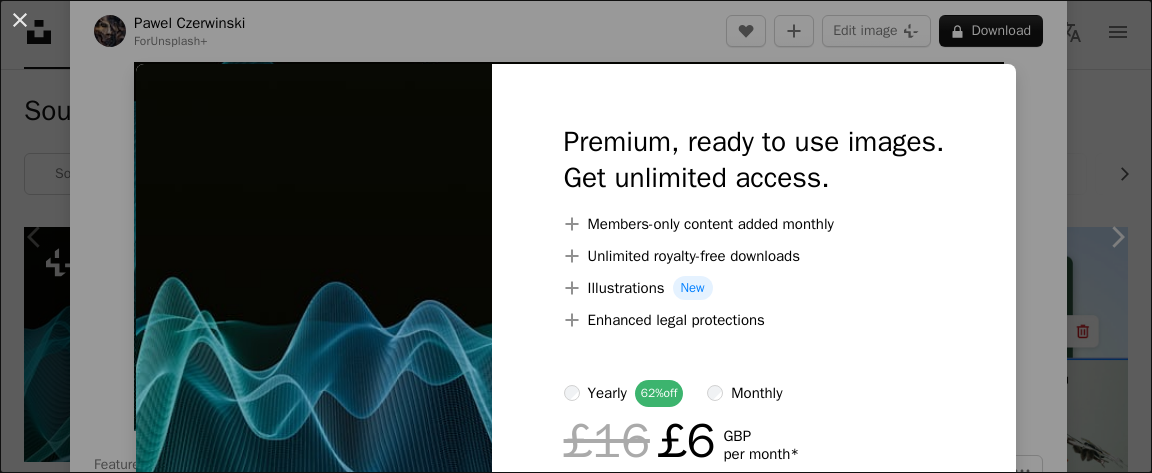 click on "An X shape Premium, ready to use images. Get unlimited access. A plus sign Members-only content added monthly A plus sign Unlimited royalty-free downloads A plus sign Illustrations  New A plus sign Enhanced legal protections yearly 62%  off monthly £16   £6 GBP per month * Get  Unsplash+ * When paid annually, billed upfront  £72 Taxes where applicable. Renews automatically. Cancel anytime." at bounding box center [576, 236] 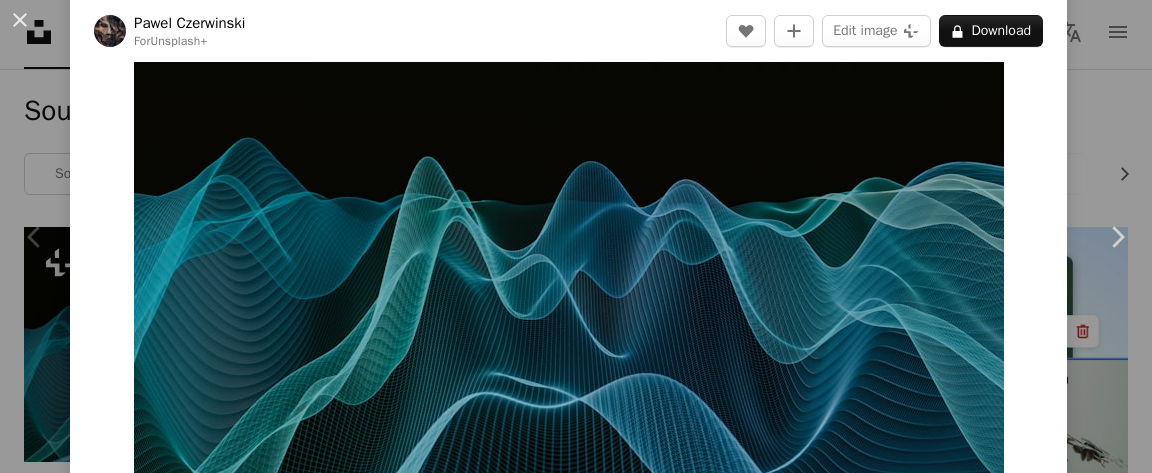 scroll, scrollTop: 0, scrollLeft: 0, axis: both 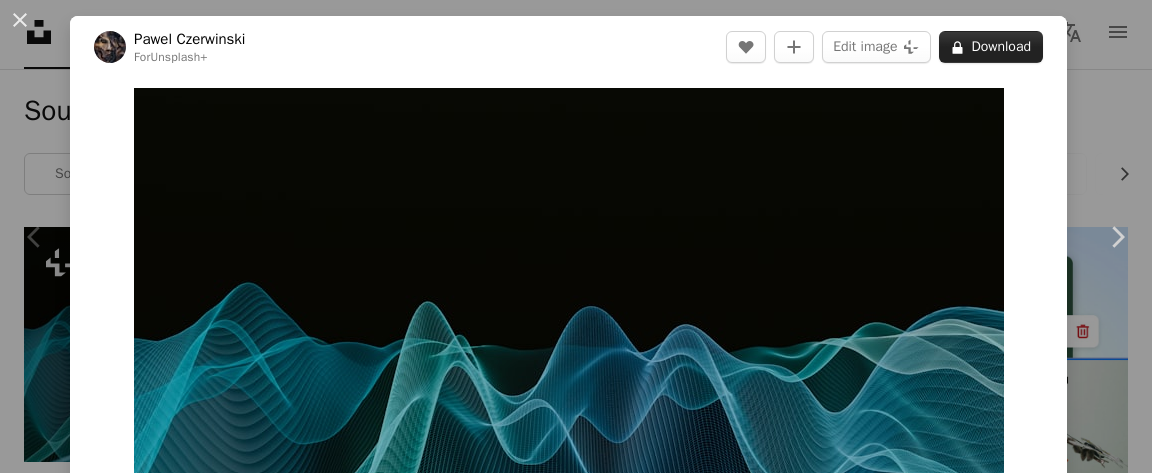 click on "A lock   Download" at bounding box center [991, 47] 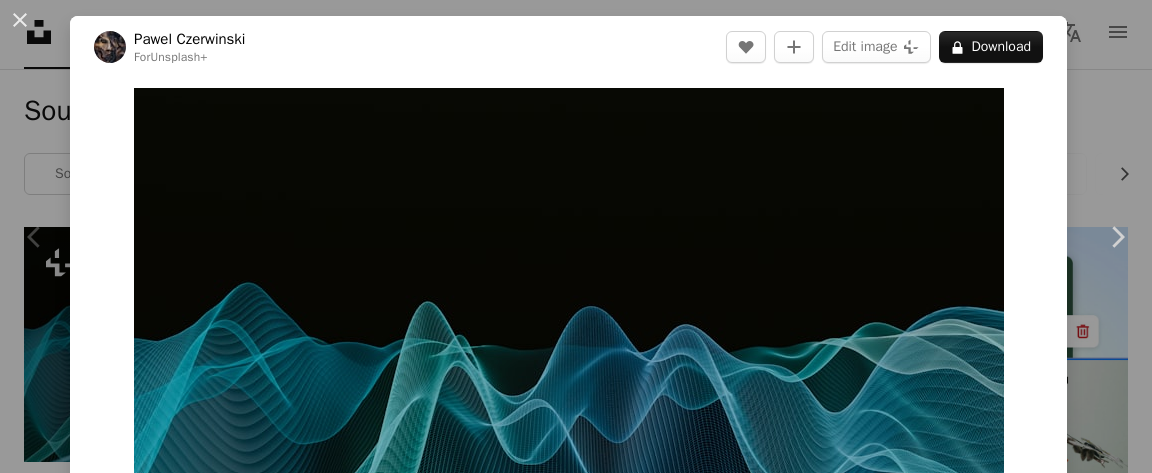 click on "An X shape Premium, ready to use images. Get unlimited access. A plus sign Members-only content added monthly A plus sign Unlimited royalty-free downloads A plus sign Illustrations  New A plus sign Enhanced legal protections yearly 62%  off monthly £16   £6 GBP per month * Get  Unsplash+ * When paid annually, billed upfront  £72 Taxes where applicable. Renews automatically. Cancel anytime." at bounding box center [576, 3980] 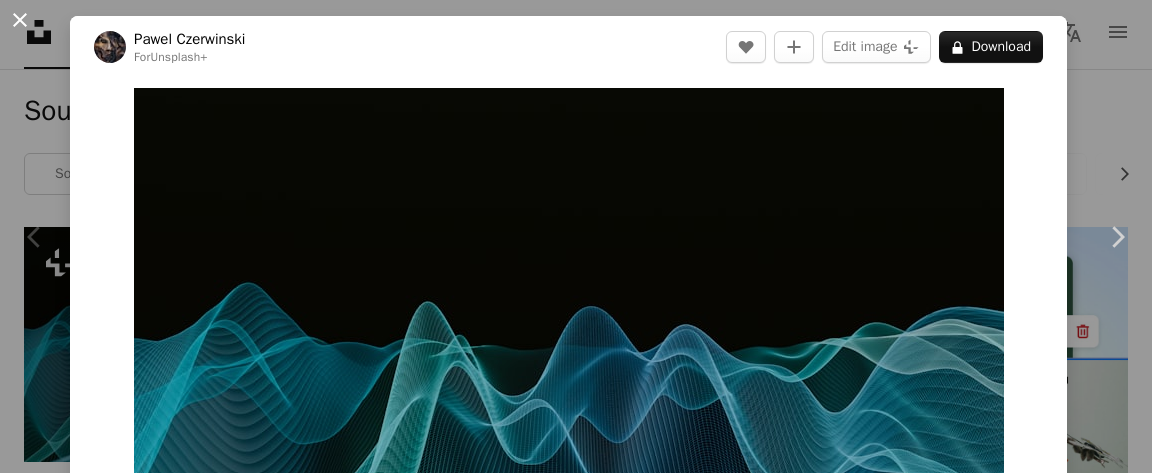 click on "An X shape" at bounding box center (20, 20) 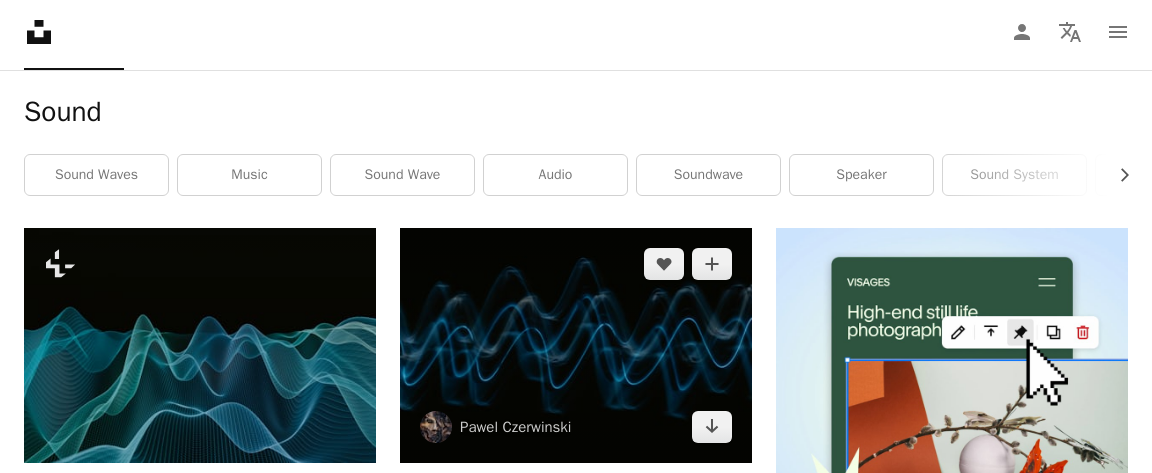 scroll, scrollTop: 324, scrollLeft: 0, axis: vertical 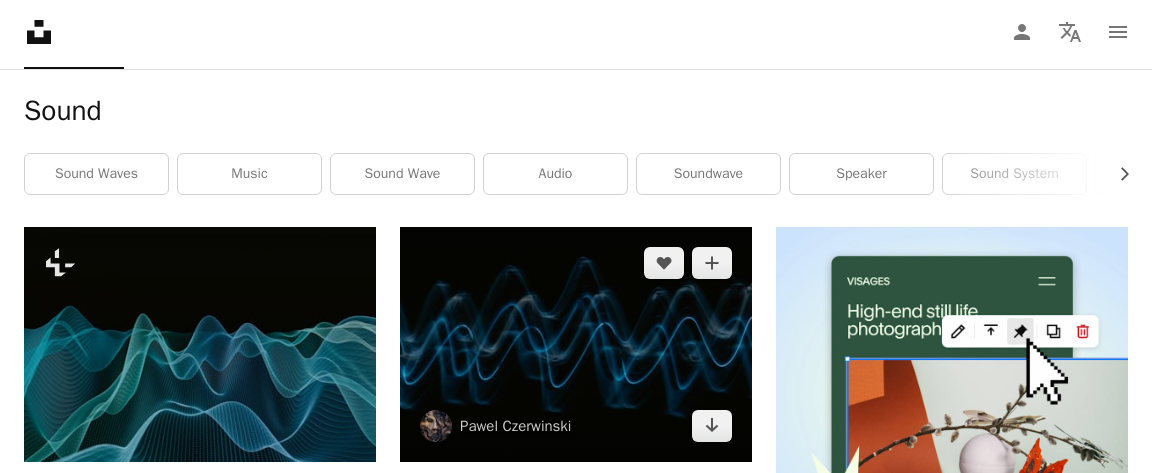 click at bounding box center [576, 344] 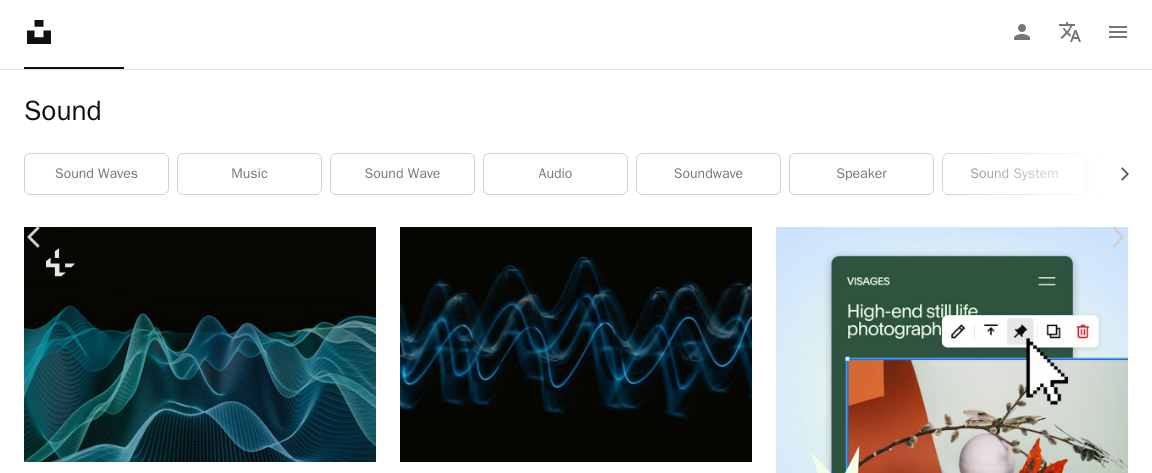 scroll, scrollTop: 0, scrollLeft: 0, axis: both 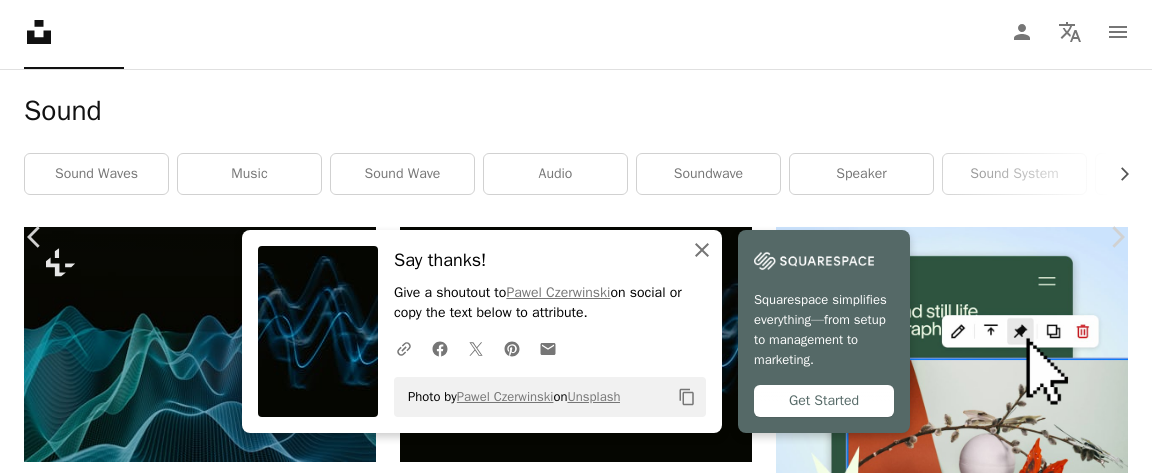 click 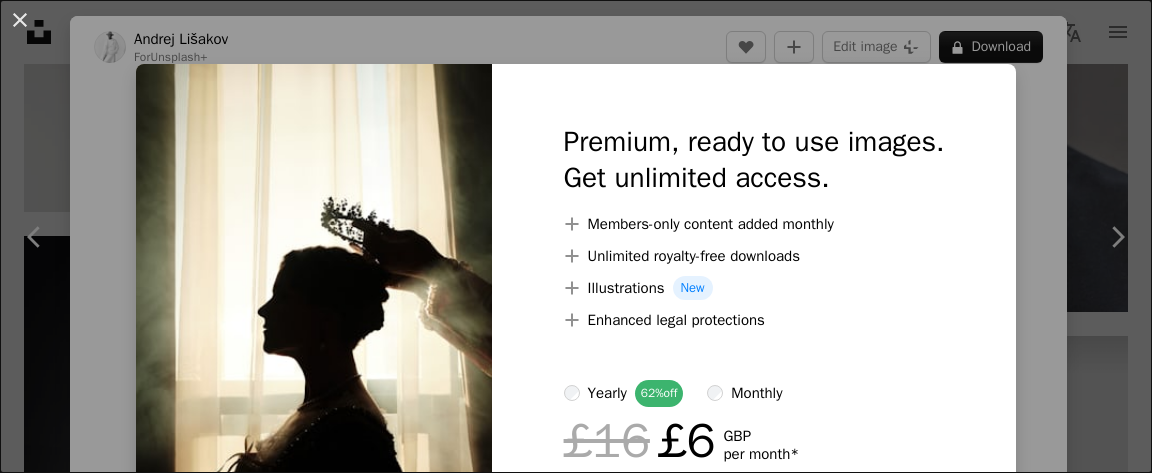 scroll, scrollTop: 2484, scrollLeft: 0, axis: vertical 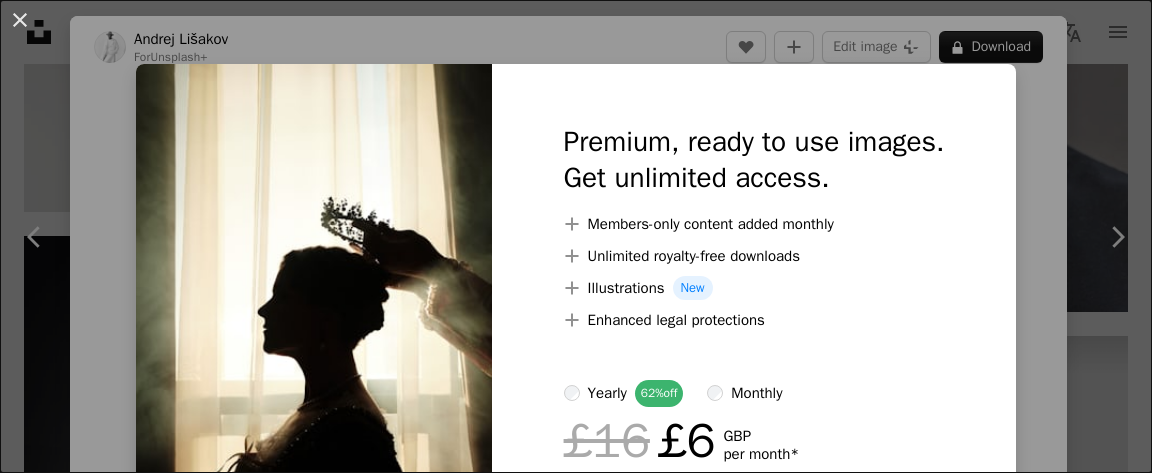 click on "An X shape Premium, ready to use images. Get unlimited access. A plus sign Members-only content added monthly A plus sign Unlimited royalty-free downloads A plus sign Illustrations  New A plus sign Enhanced legal protections yearly 62%  off monthly £16   £6 GBP per month * Get  Unsplash+ * When paid annually, billed upfront  £72 Taxes where applicable. Renews automatically. Cancel anytime." at bounding box center (576, 236) 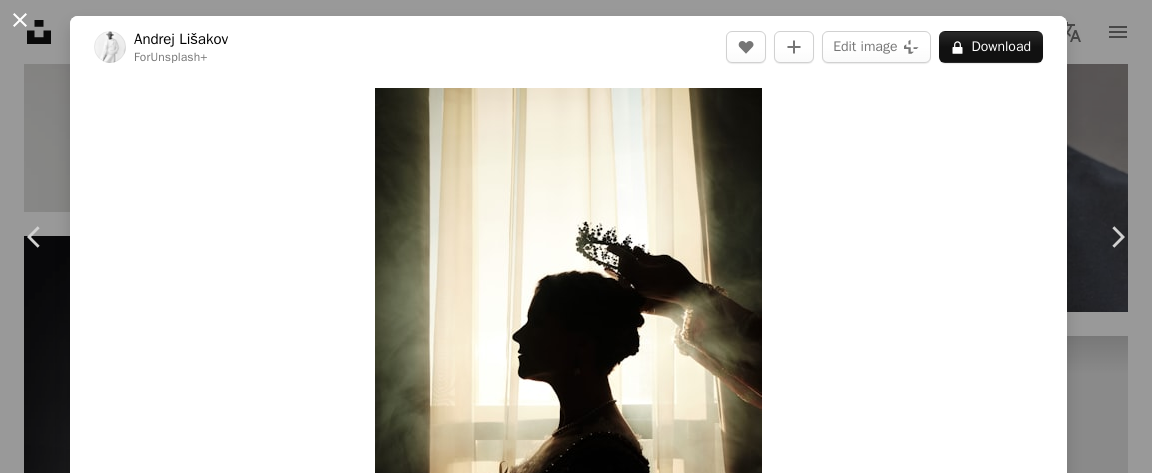 click on "An X shape" at bounding box center (20, 20) 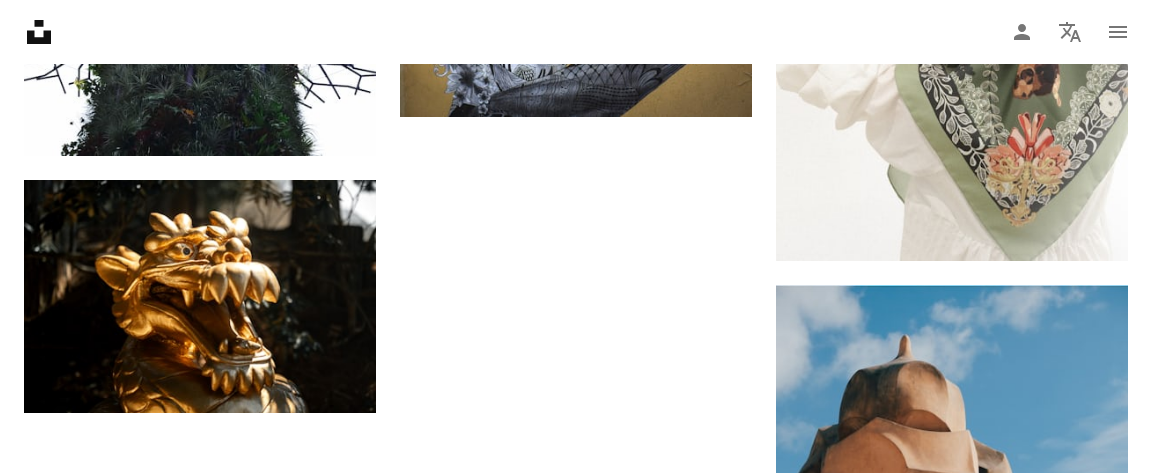scroll, scrollTop: 6480, scrollLeft: 0, axis: vertical 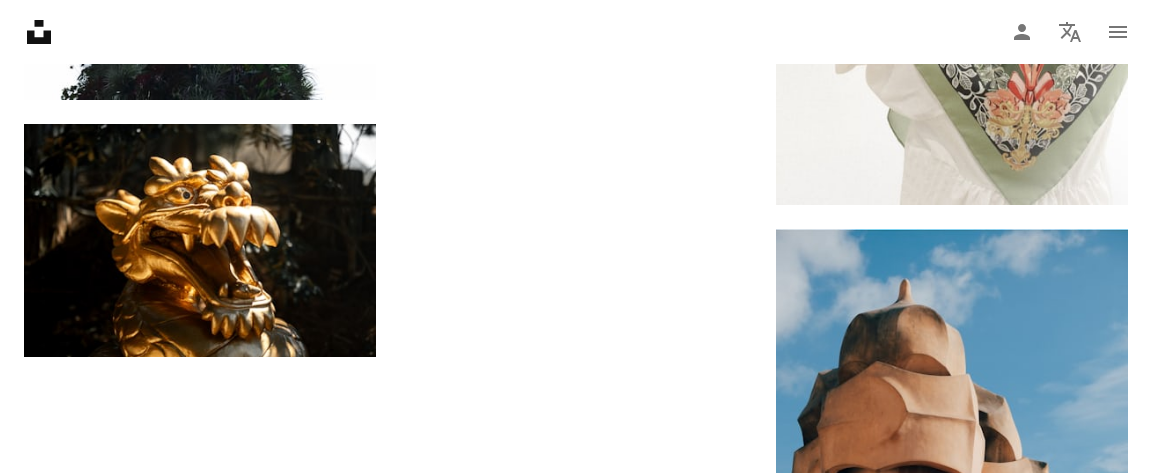 click on "Load more" at bounding box center [576, 837] 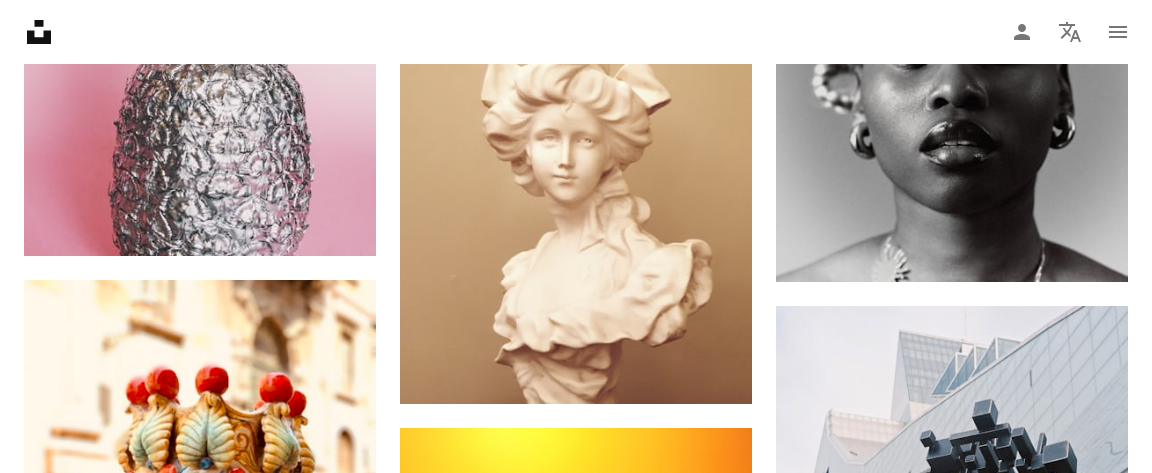 scroll, scrollTop: 23652, scrollLeft: 0, axis: vertical 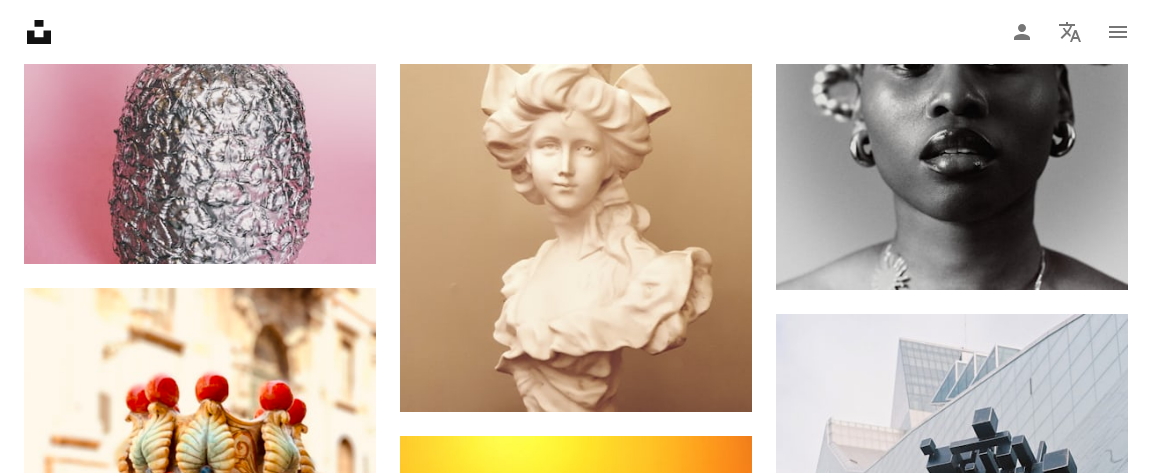 click at bounding box center [952, 1617] 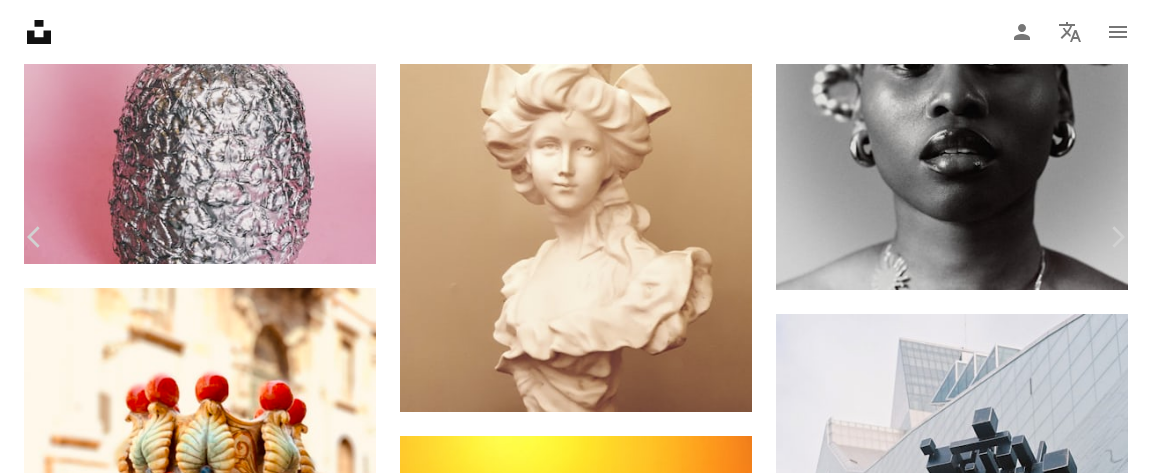 scroll, scrollTop: 237, scrollLeft: 0, axis: vertical 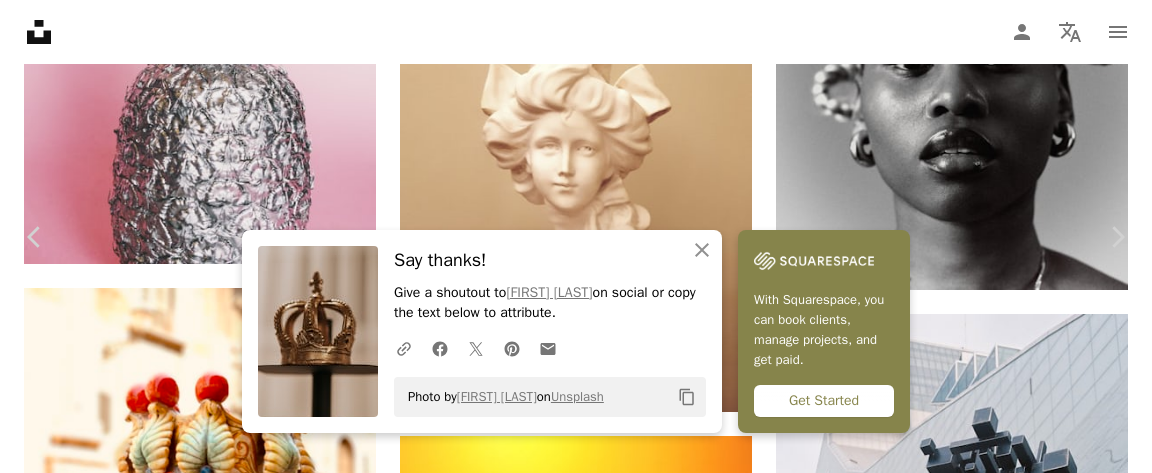 click on "An X shape Chevron left Chevron right An X shape Close Say thanks! Give a shoutout to  [FIRST] [LAST]  on social or copy the text below to attribute. A URL sharing icon (chains) Facebook icon X (formerly Twitter) icon Pinterest icon An envelope Photo by  [FIRST] [LAST]  on  Unsplash
Copy content With Squarespace, you can book clients, manage projects, and get paid. Get Started [FIRST] [LAST] Available for hire A checkmark inside of a circle A heart A plus sign Edit image   Plus sign for Unsplash+ Download free Chevron down Zoom in Views 34,074 Downloads 334 A forward-right arrow Share Info icon Info More Actions Calendar outlined Published on  [MONTH] [DAY], [YEAR] Camera SONY, ILCE-7M4 Safety Free to use under the  Unsplash License human jewelry crown accessory accessories bronze pipe Public domain images Browse premium related images on iStock  |  Save 20% with code UNSPLASH20 View more on iStock  ↗ Related images A heart A plus sign [FIRST] [LAST] Arrow pointing down A heart A plus sign [FIRST] [LAST]" at bounding box center [576, 5390] 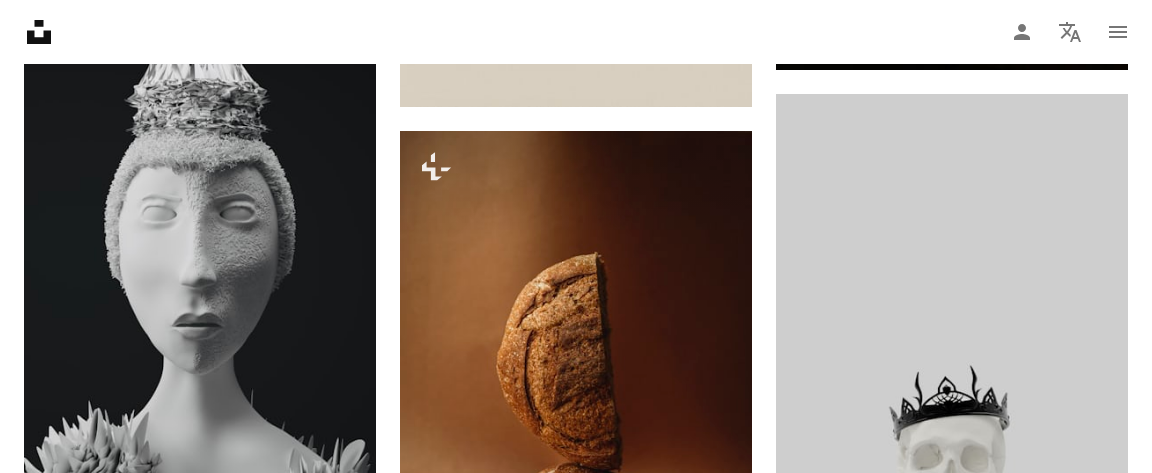 scroll, scrollTop: 0, scrollLeft: 0, axis: both 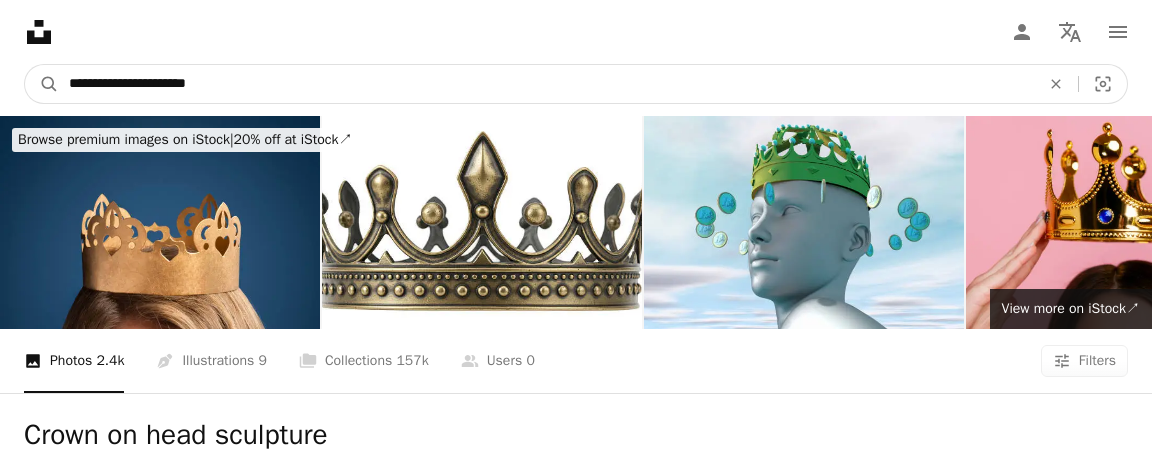 drag, startPoint x: 287, startPoint y: 90, endPoint x: 2, endPoint y: 68, distance: 285.84787 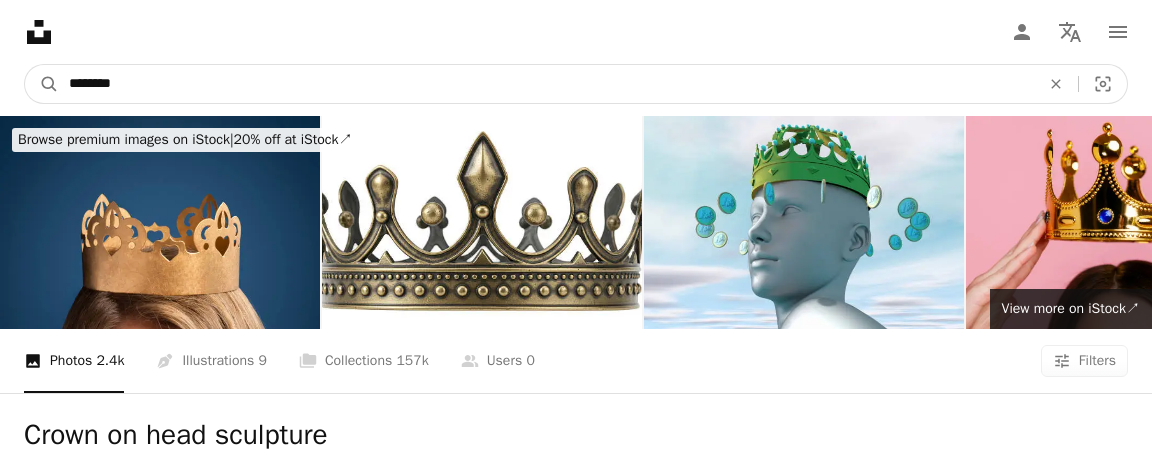 type on "********" 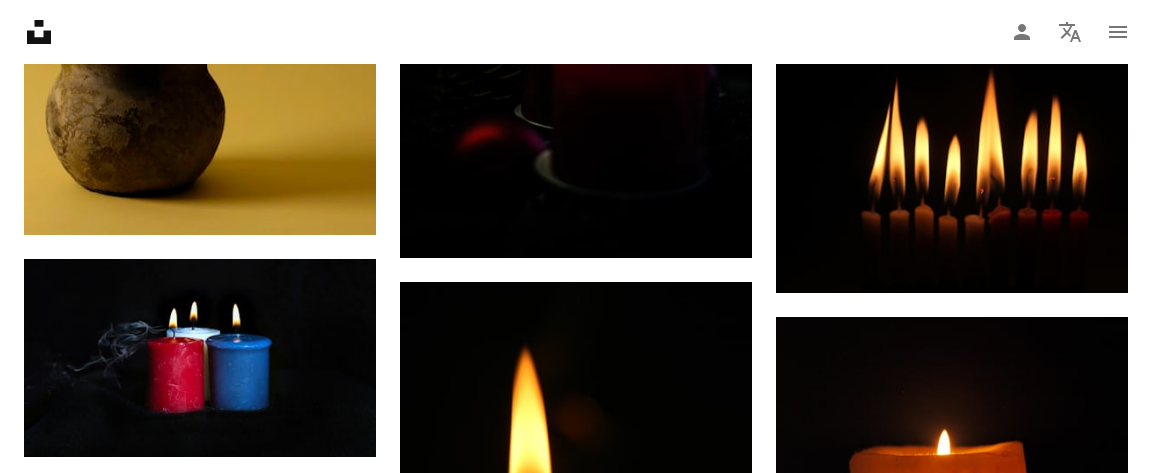scroll, scrollTop: 2376, scrollLeft: 0, axis: vertical 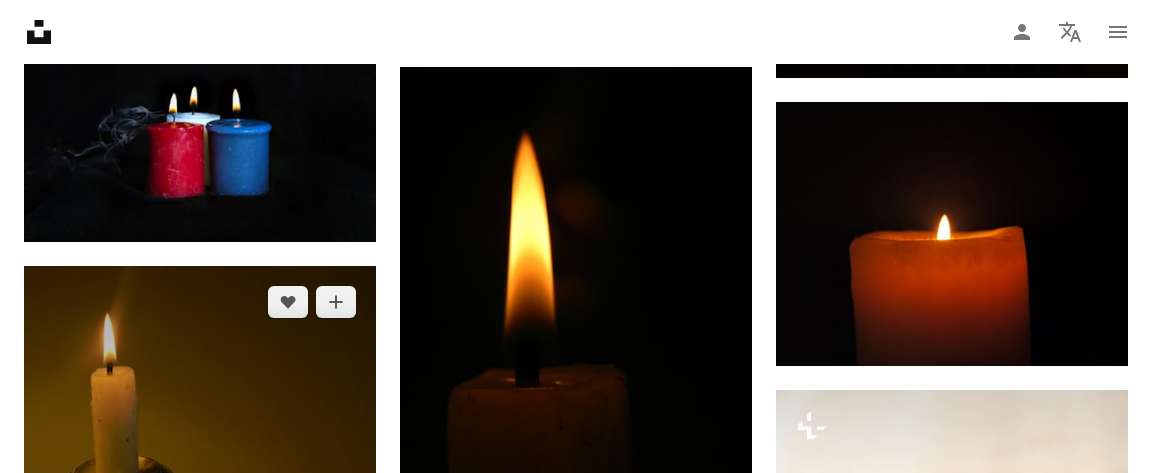 click at bounding box center (200, 500) 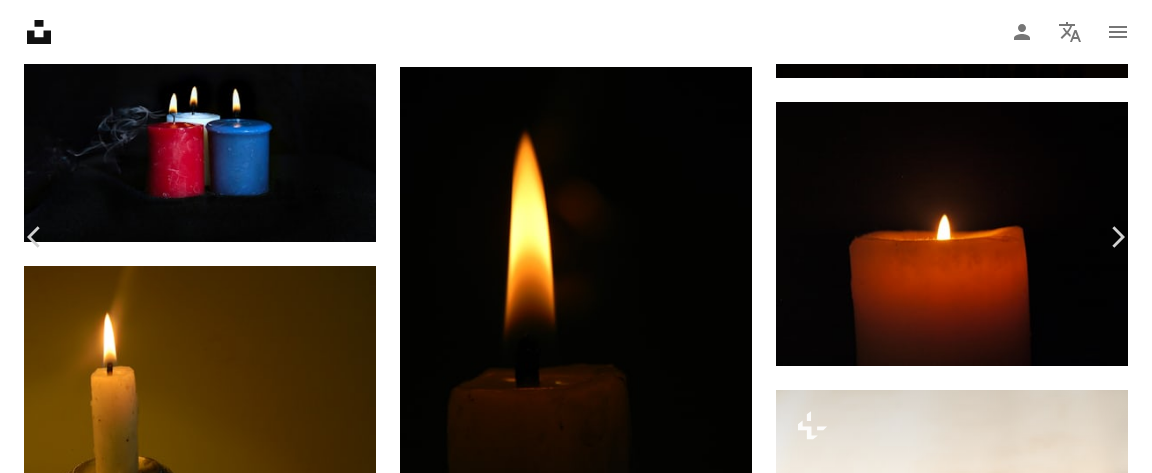 scroll, scrollTop: 237, scrollLeft: 0, axis: vertical 